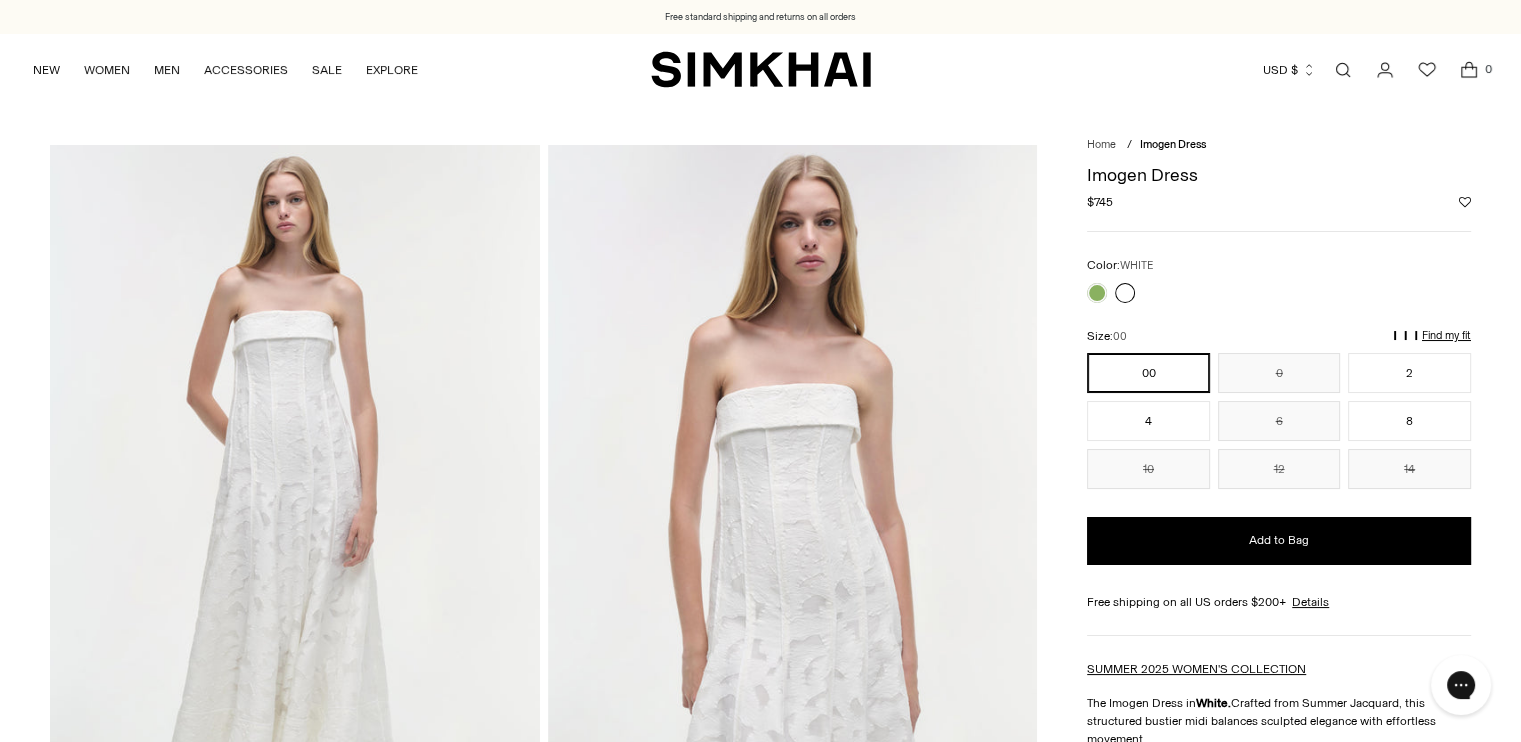scroll, scrollTop: 0, scrollLeft: 0, axis: both 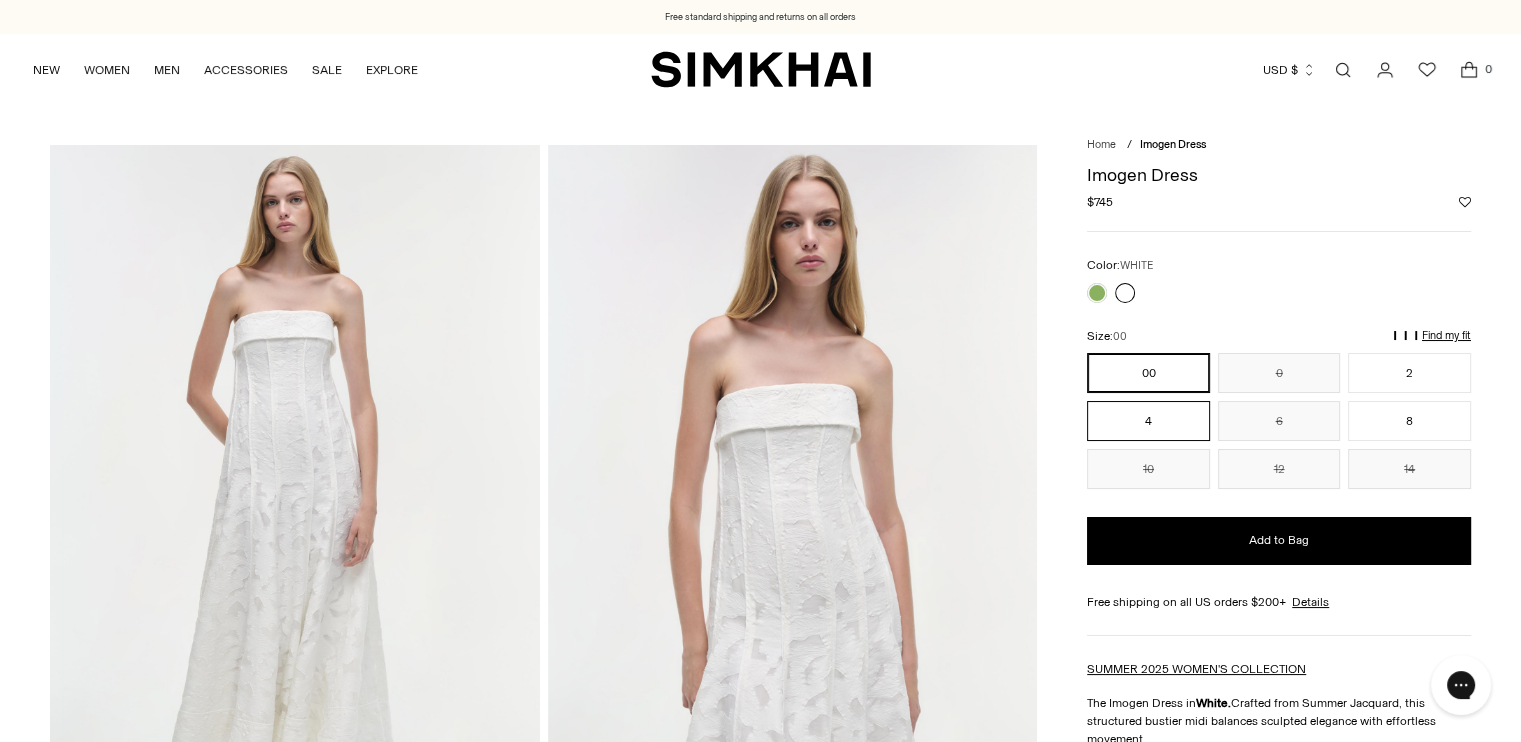 click on "4" at bounding box center (1148, 421) 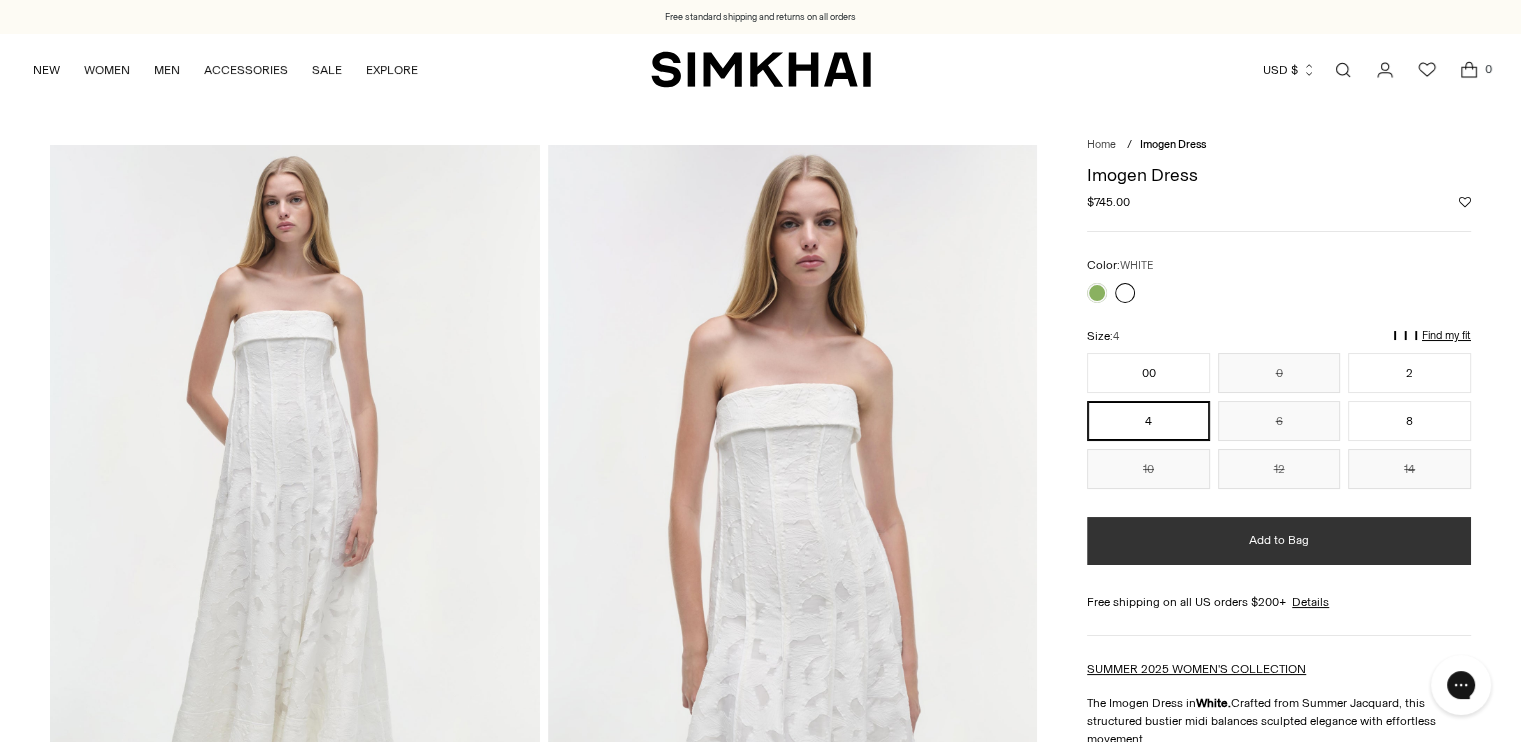 click on "Add to Bag" at bounding box center [1279, 540] 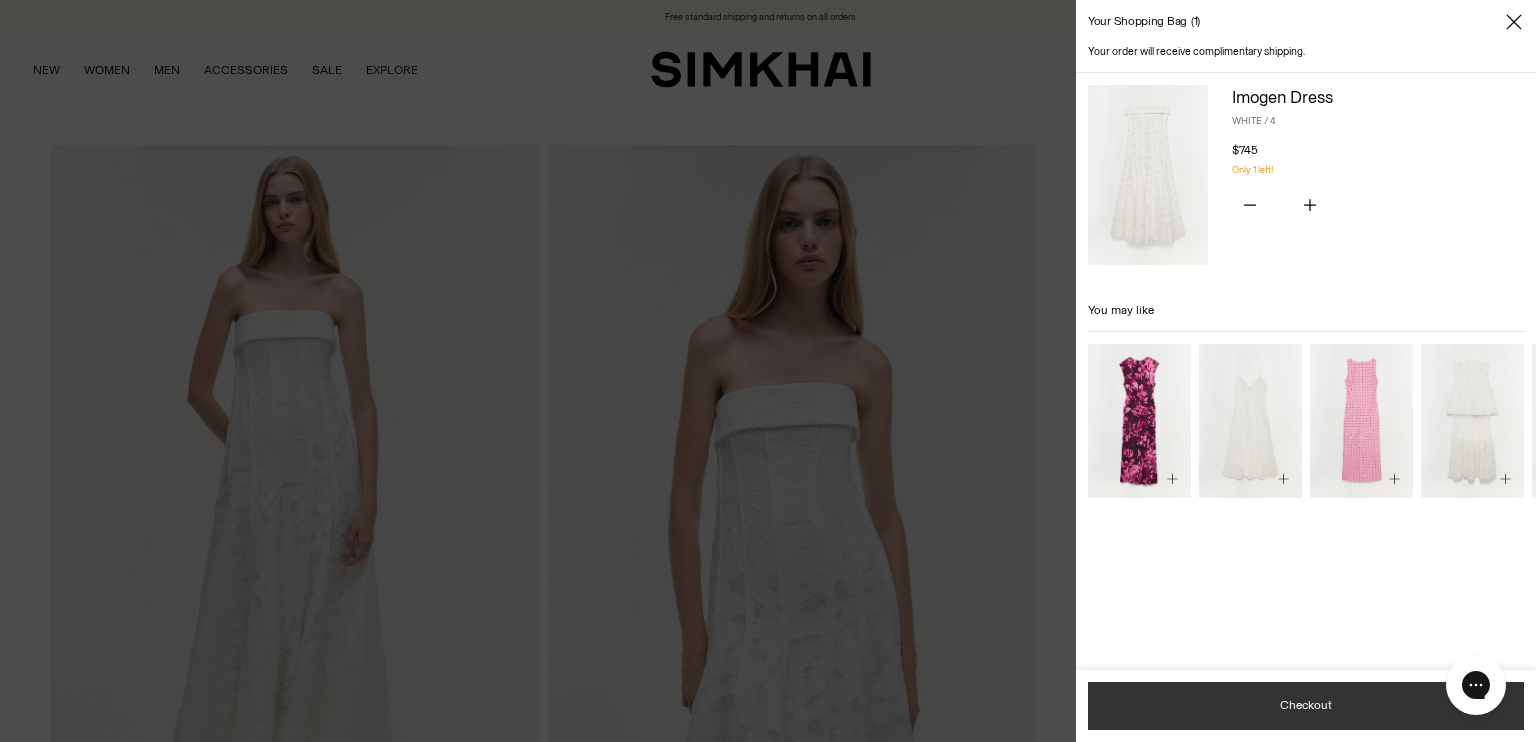 click on "Checkout" at bounding box center [1306, 706] 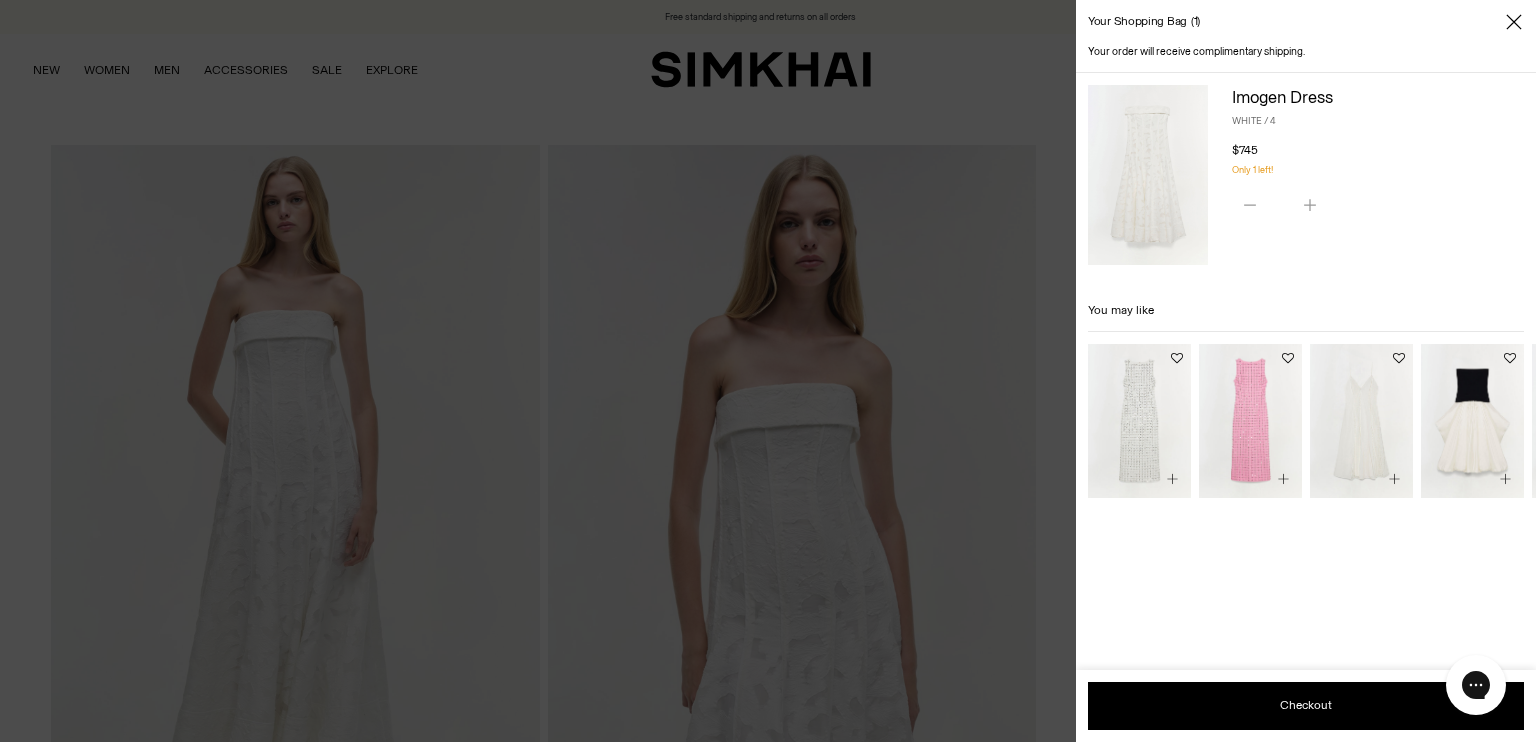 scroll, scrollTop: 0, scrollLeft: 0, axis: both 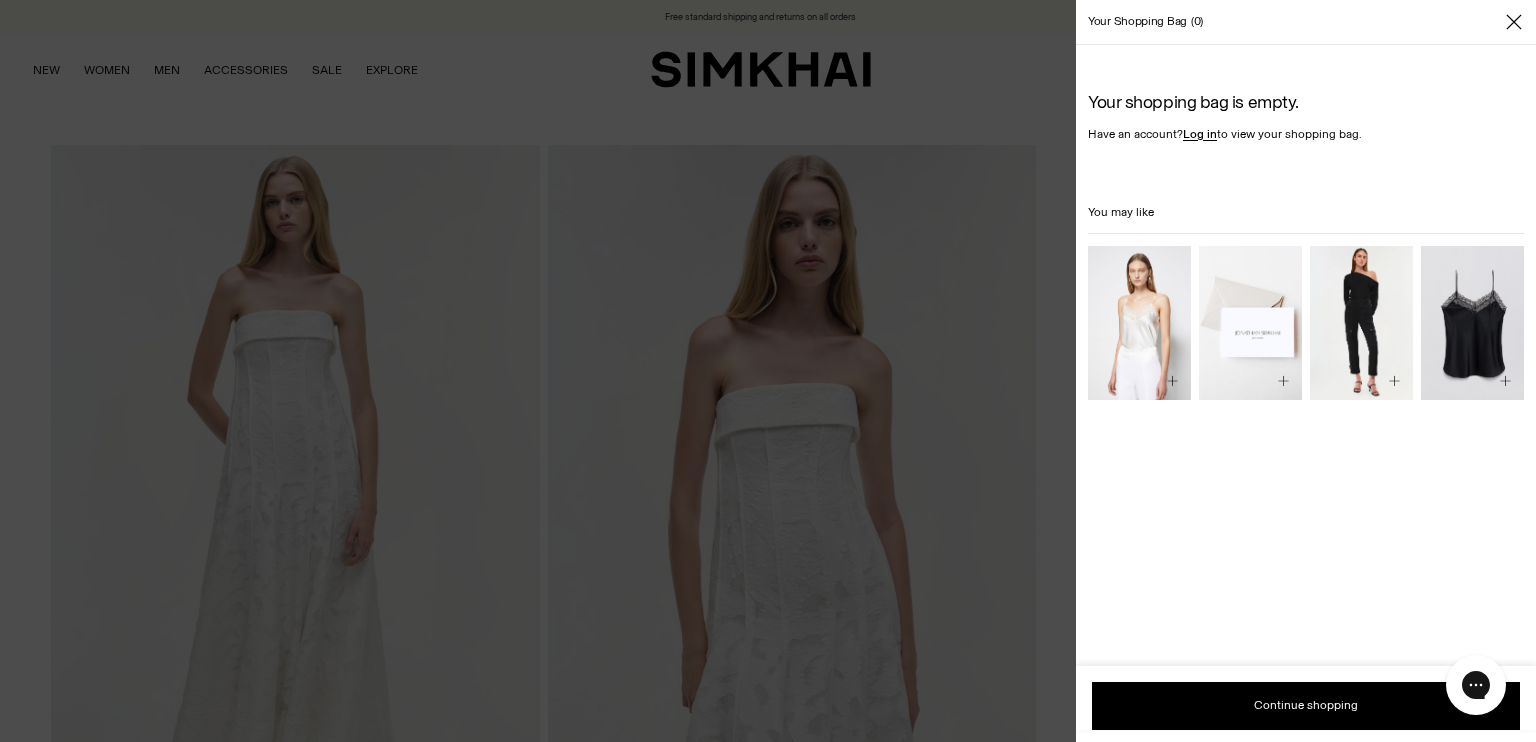 click 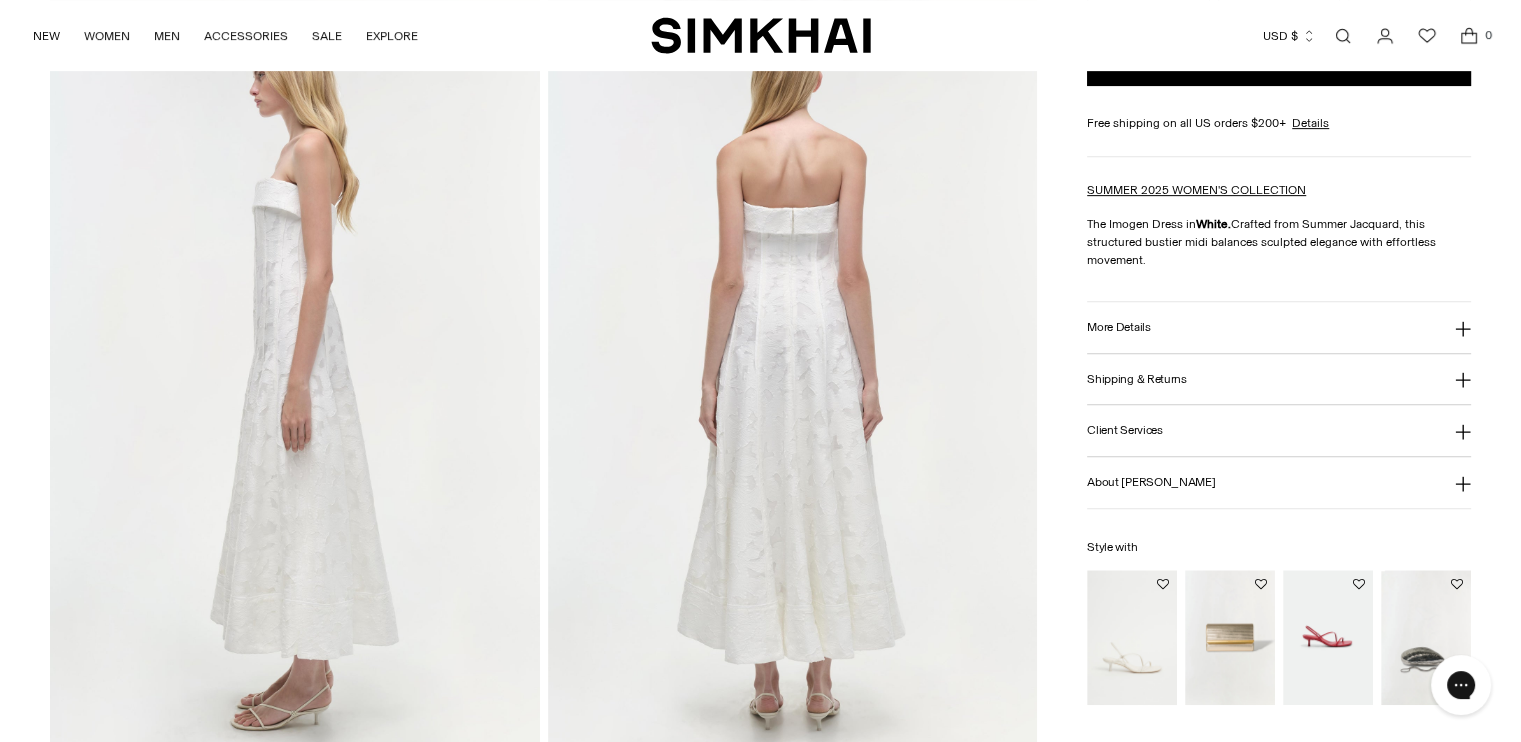 scroll, scrollTop: 600, scrollLeft: 0, axis: vertical 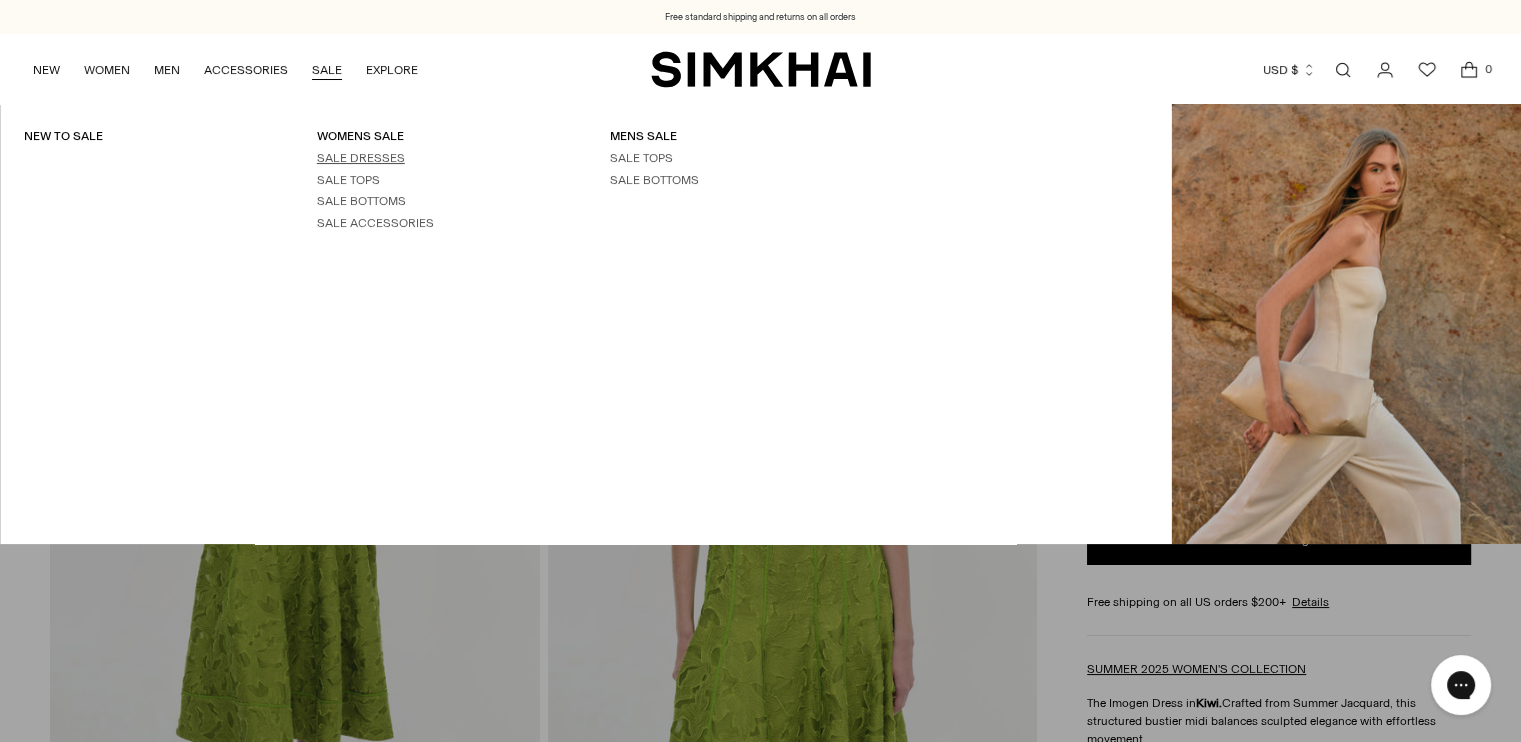 click on "SALE DRESSES" at bounding box center [361, 158] 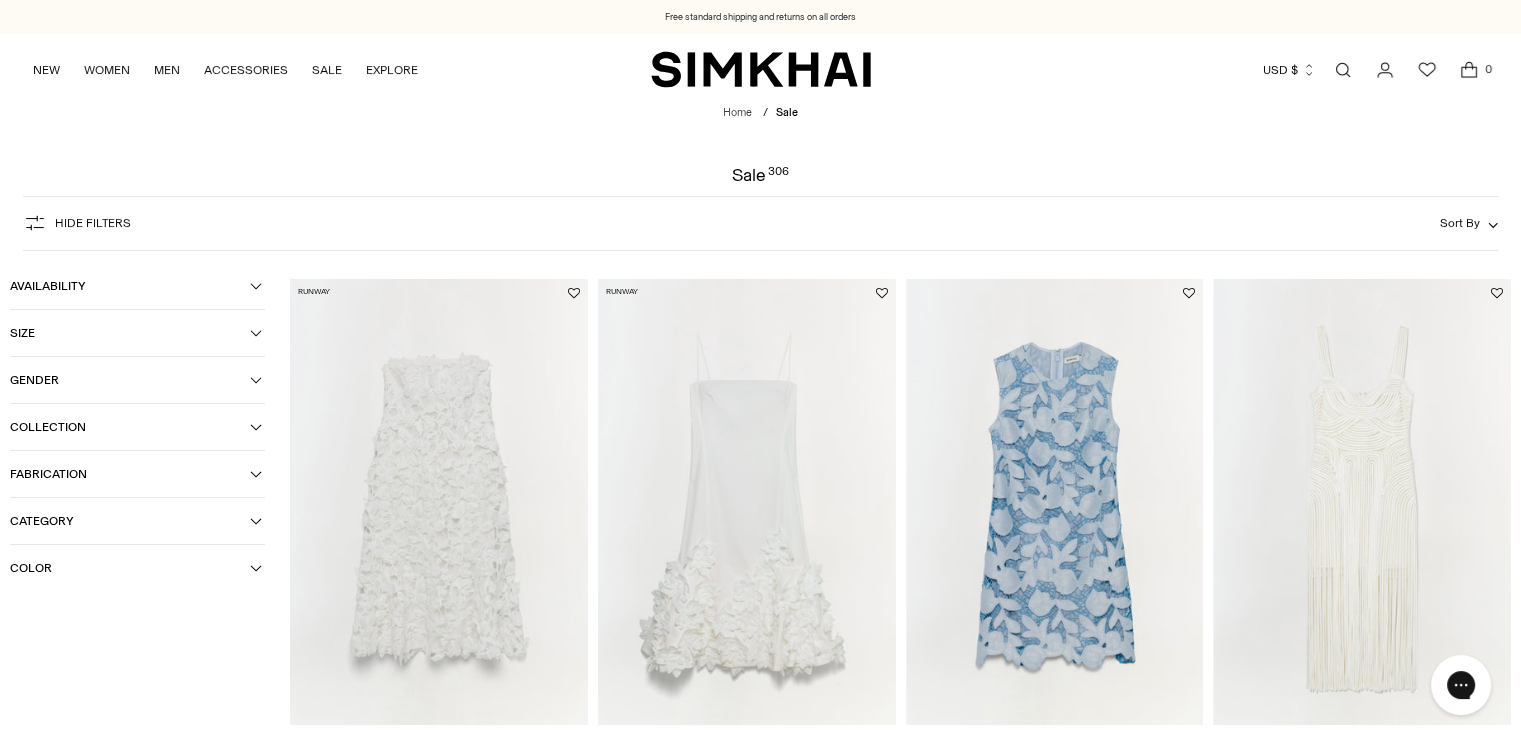 scroll, scrollTop: 0, scrollLeft: 0, axis: both 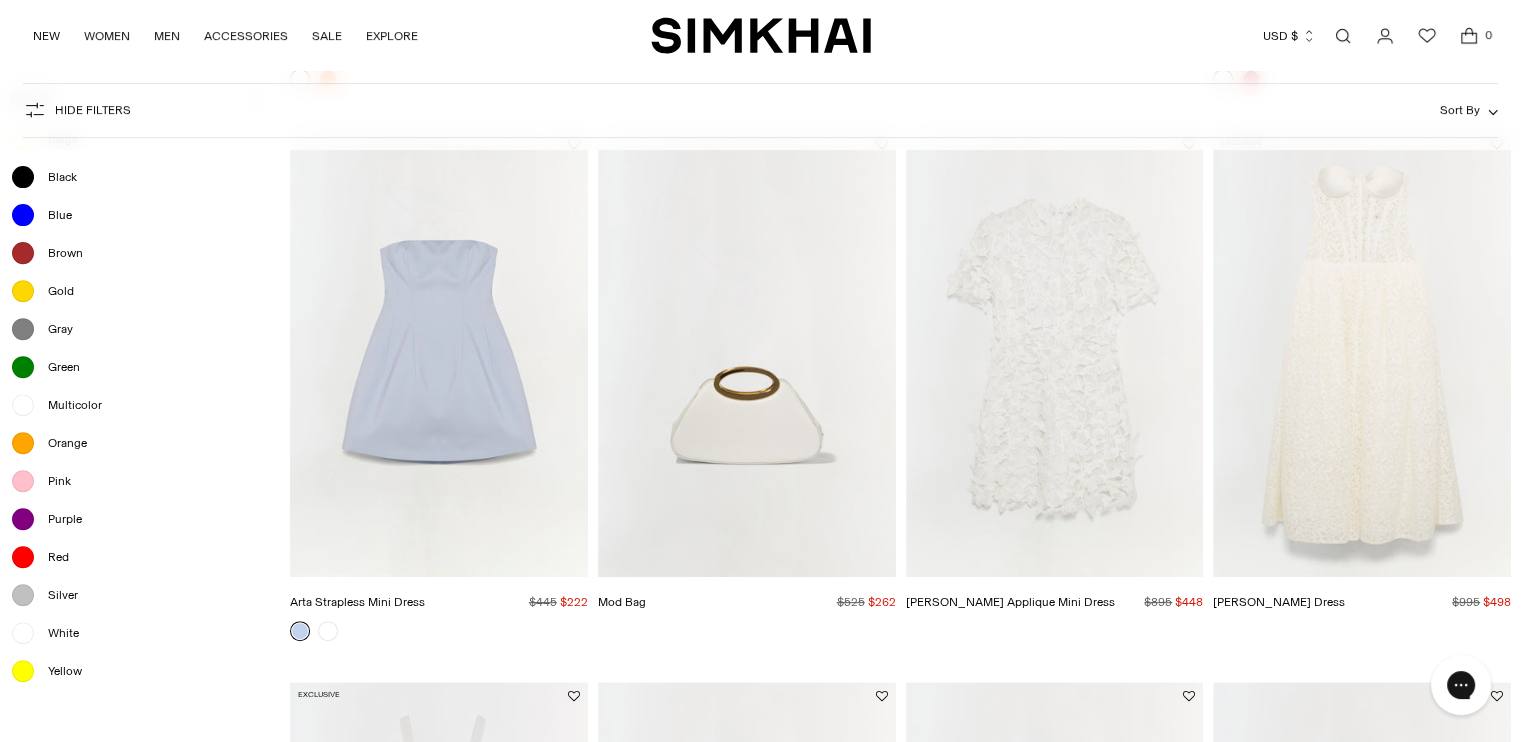 click at bounding box center (23, 633) 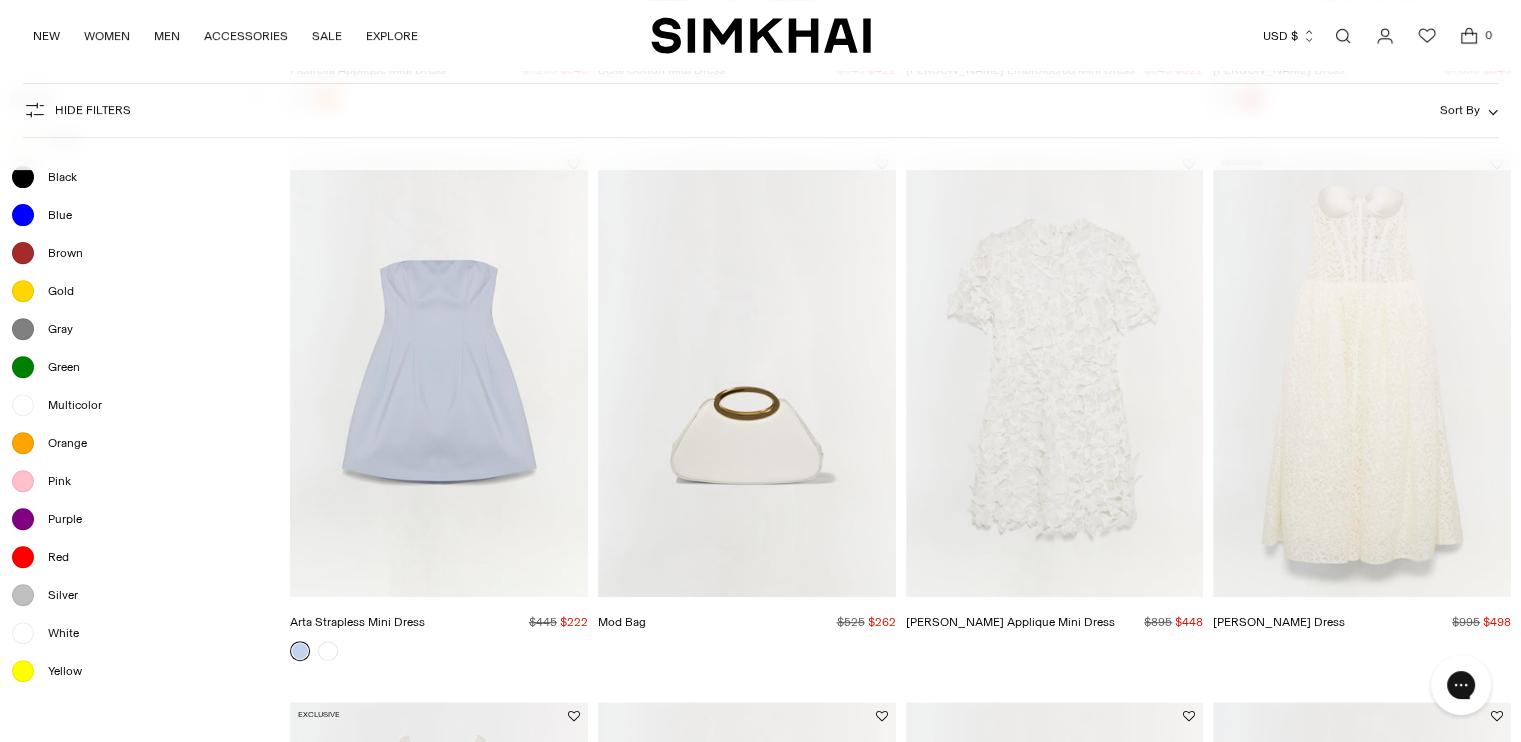 scroll, scrollTop: 720, scrollLeft: 0, axis: vertical 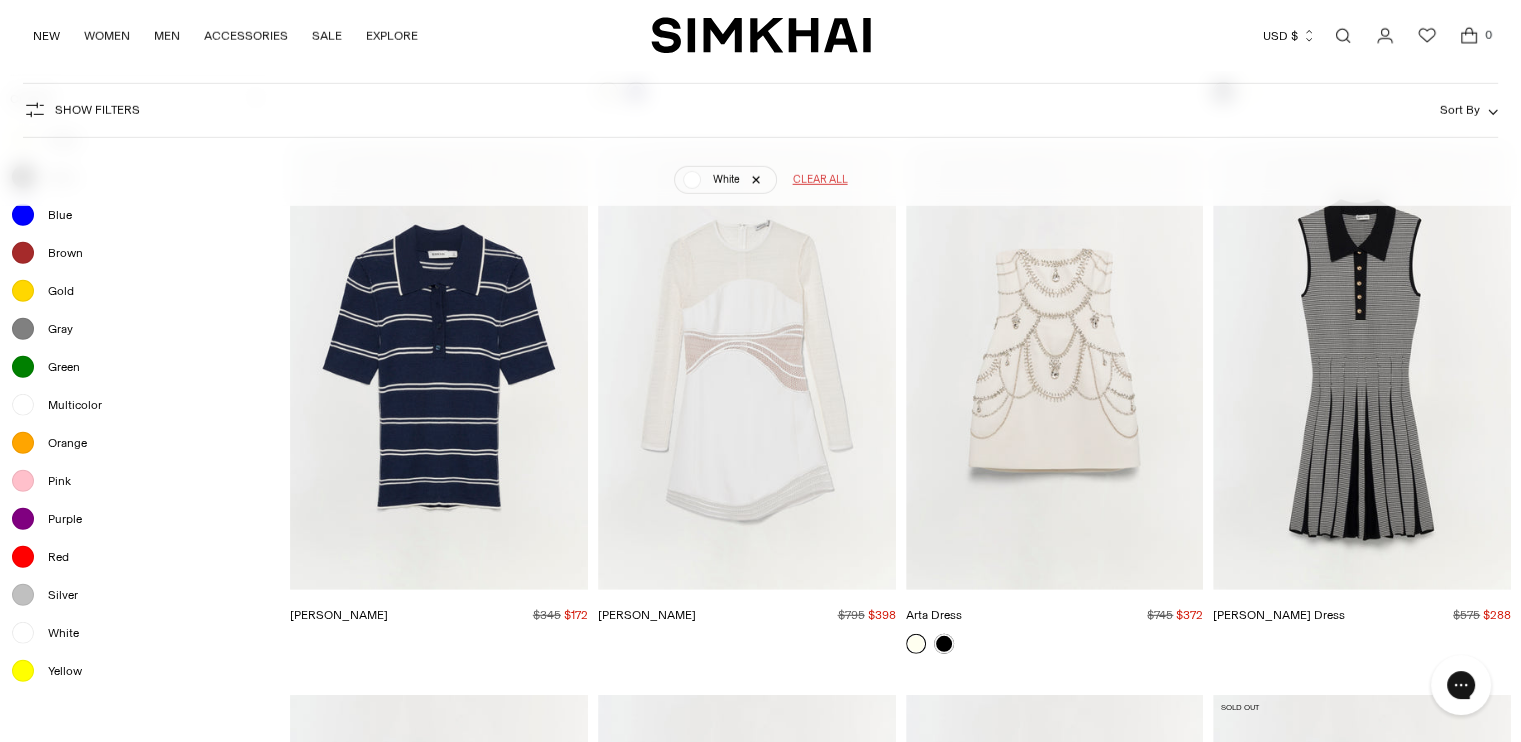 click at bounding box center [0, 0] 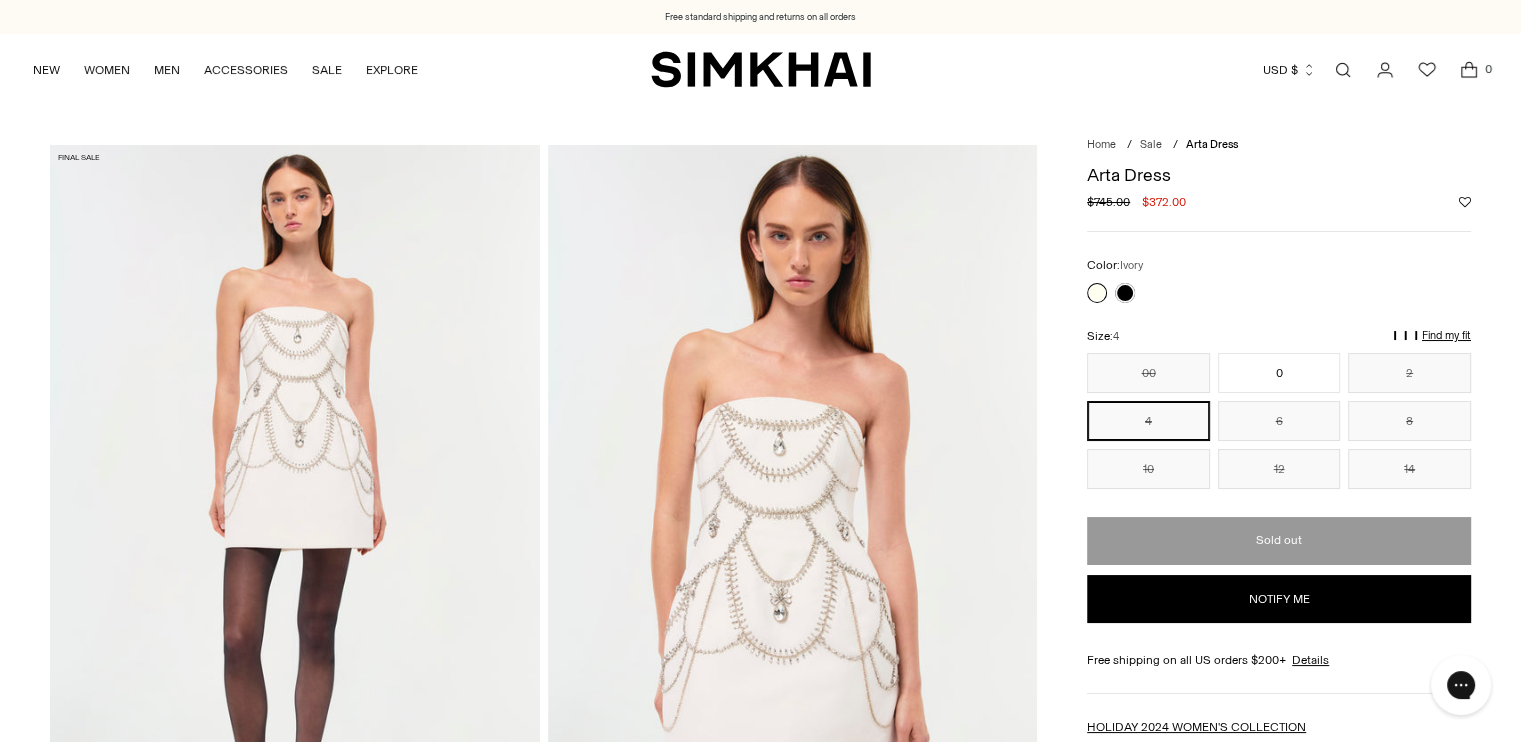 scroll, scrollTop: 0, scrollLeft: 0, axis: both 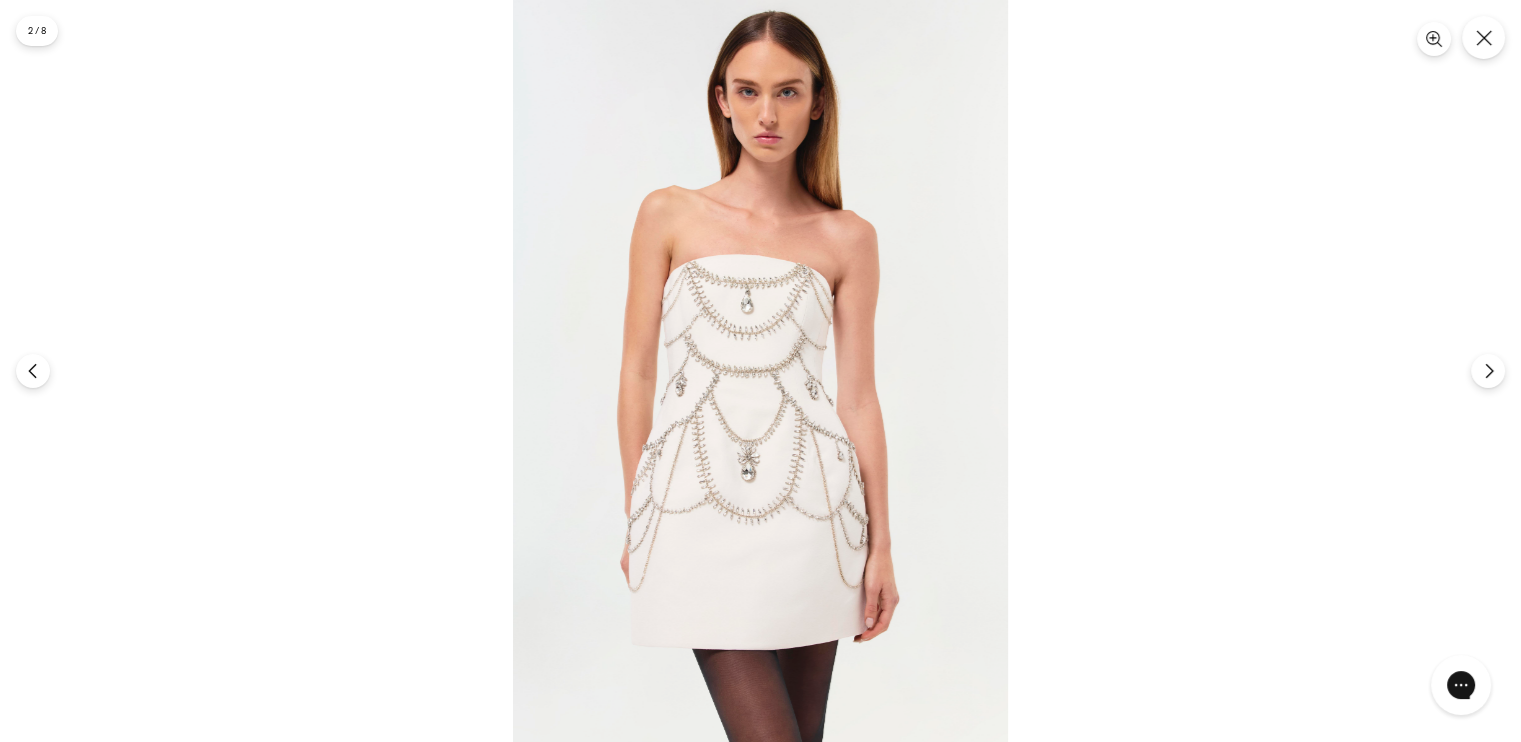 click at bounding box center (760, 371) 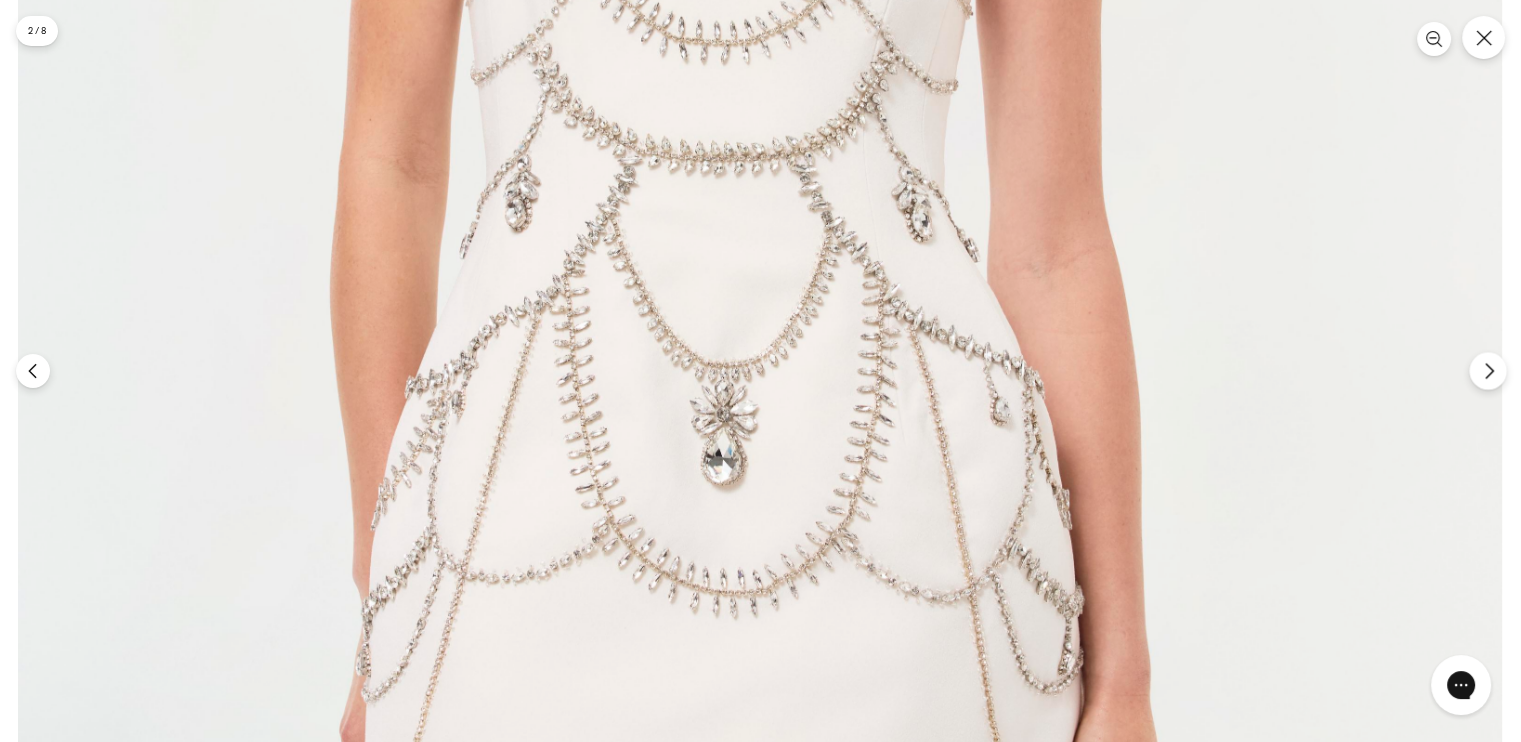 click 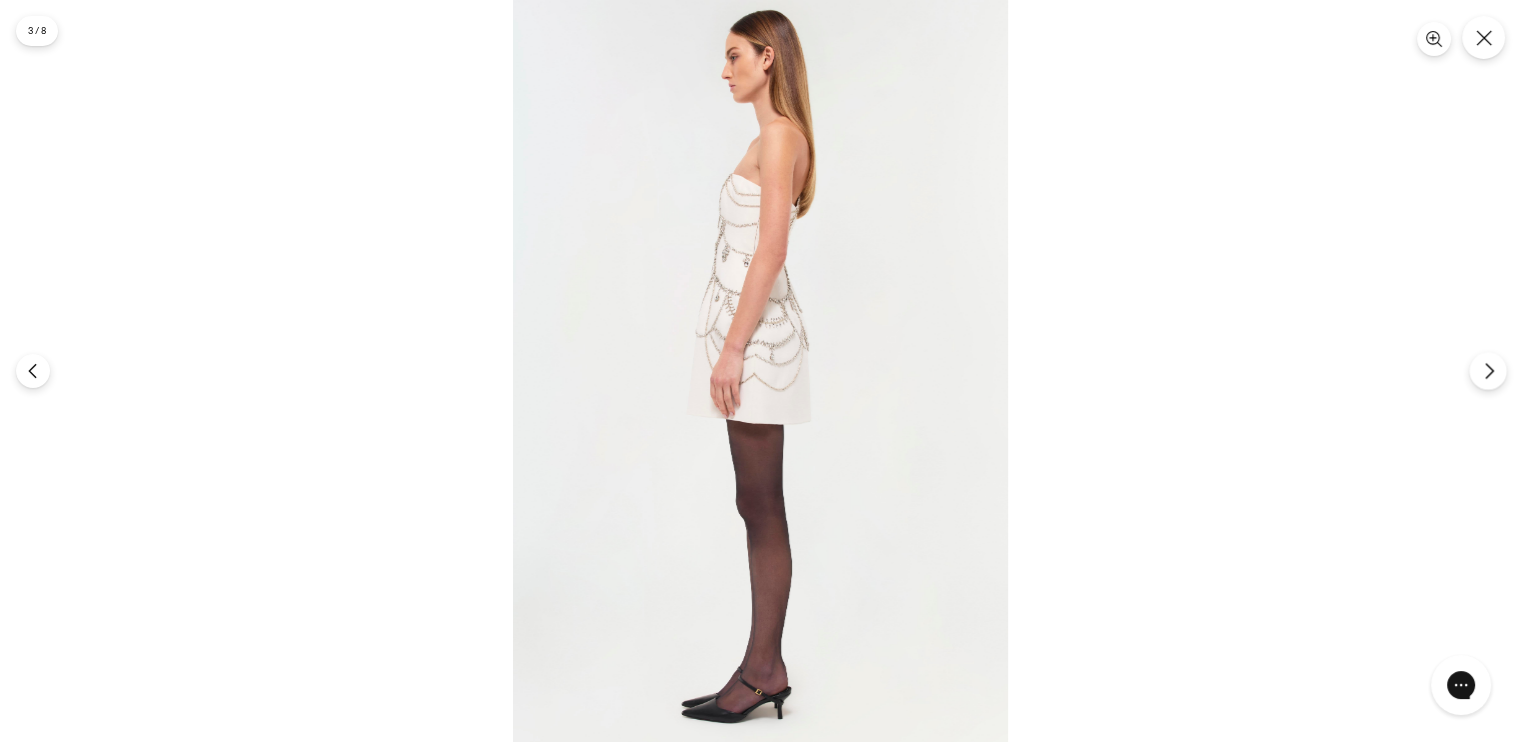 click at bounding box center [1487, 370] 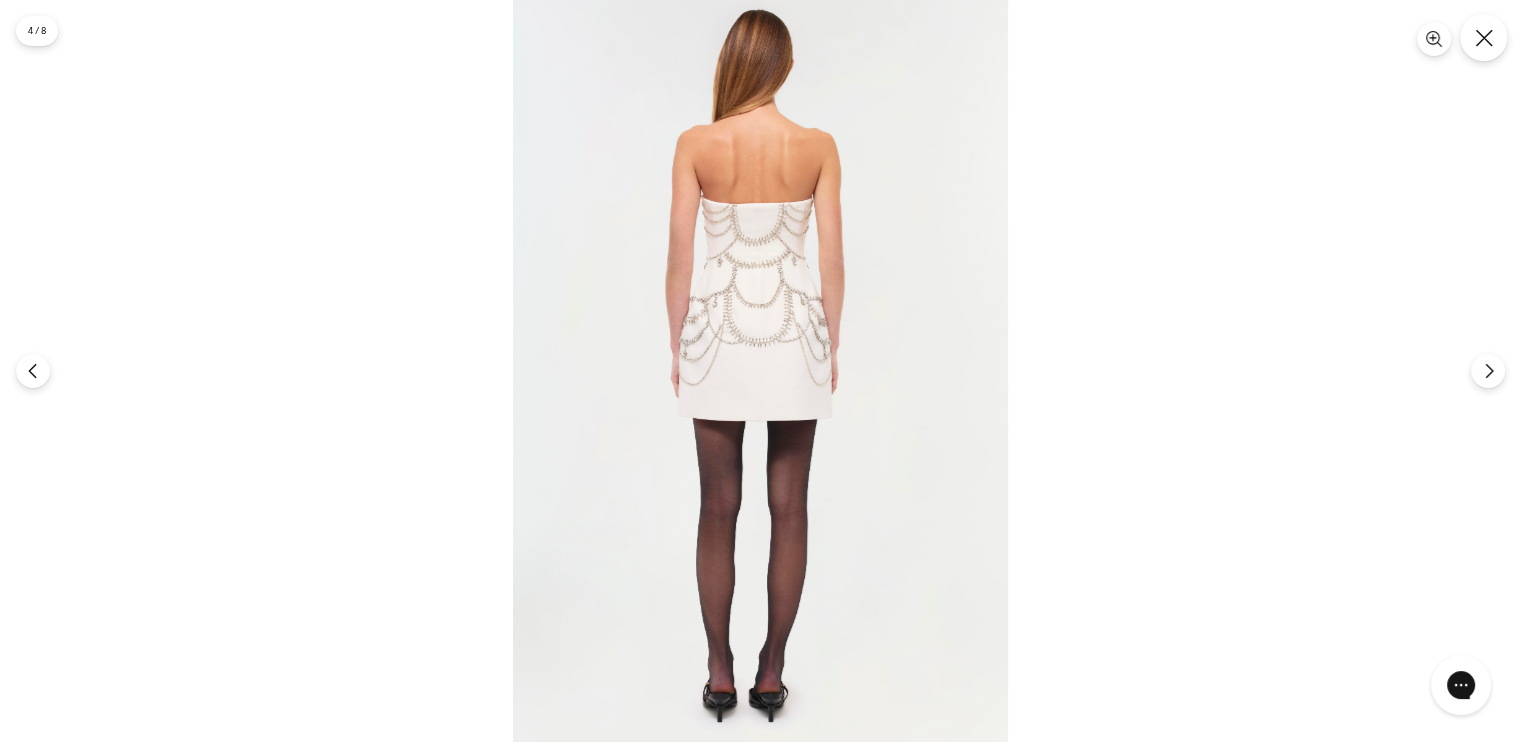 click at bounding box center [1483, 37] 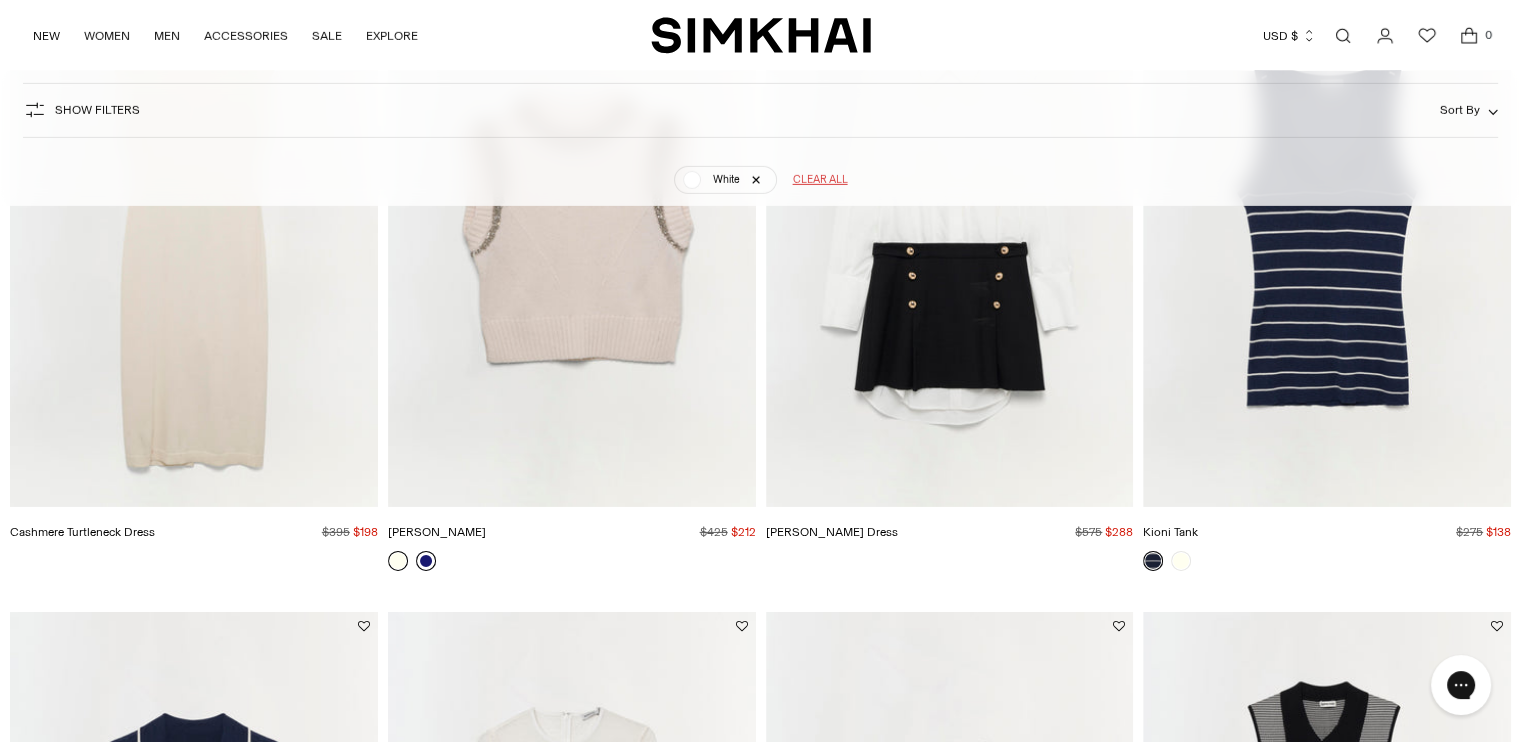 scroll, scrollTop: 0, scrollLeft: 0, axis: both 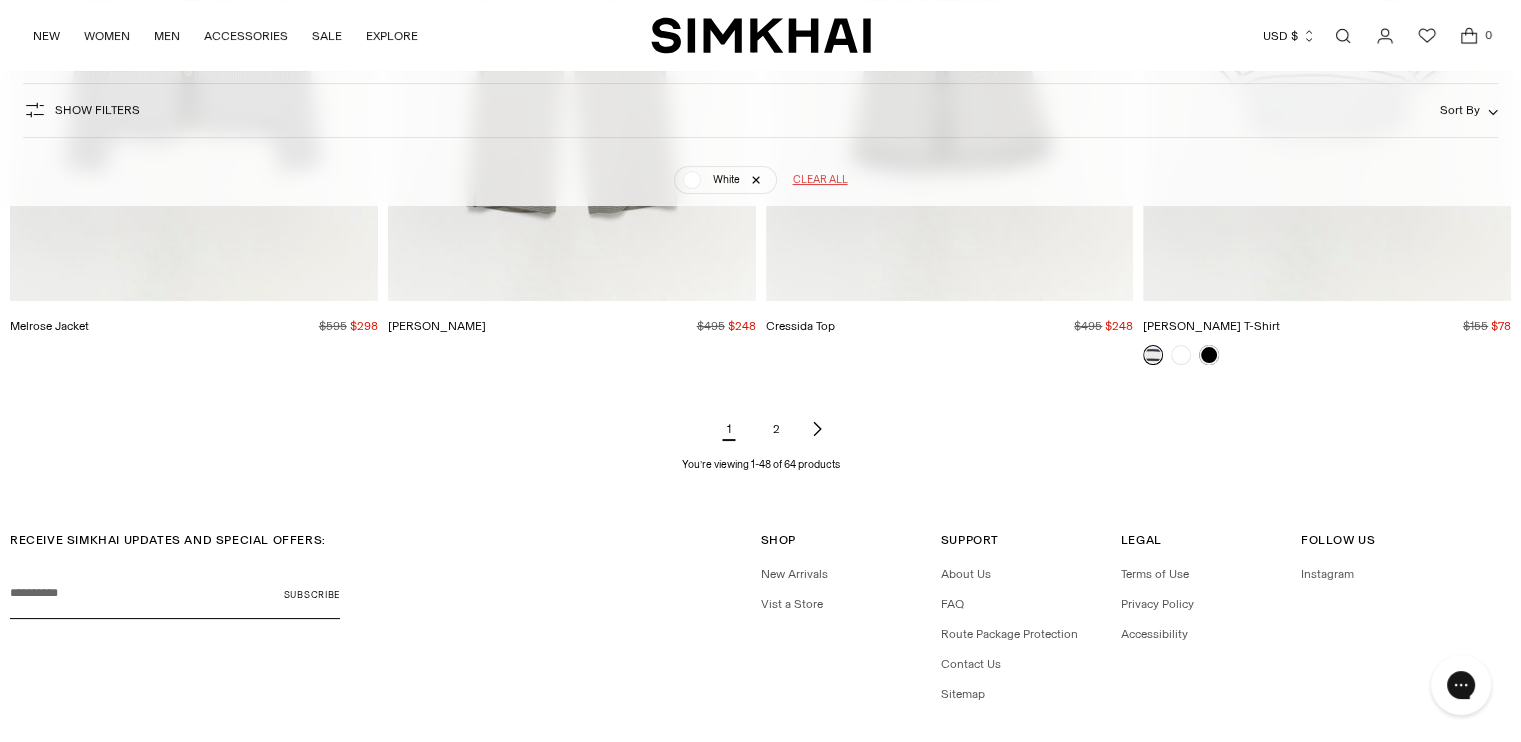 click on "2" at bounding box center (777, 429) 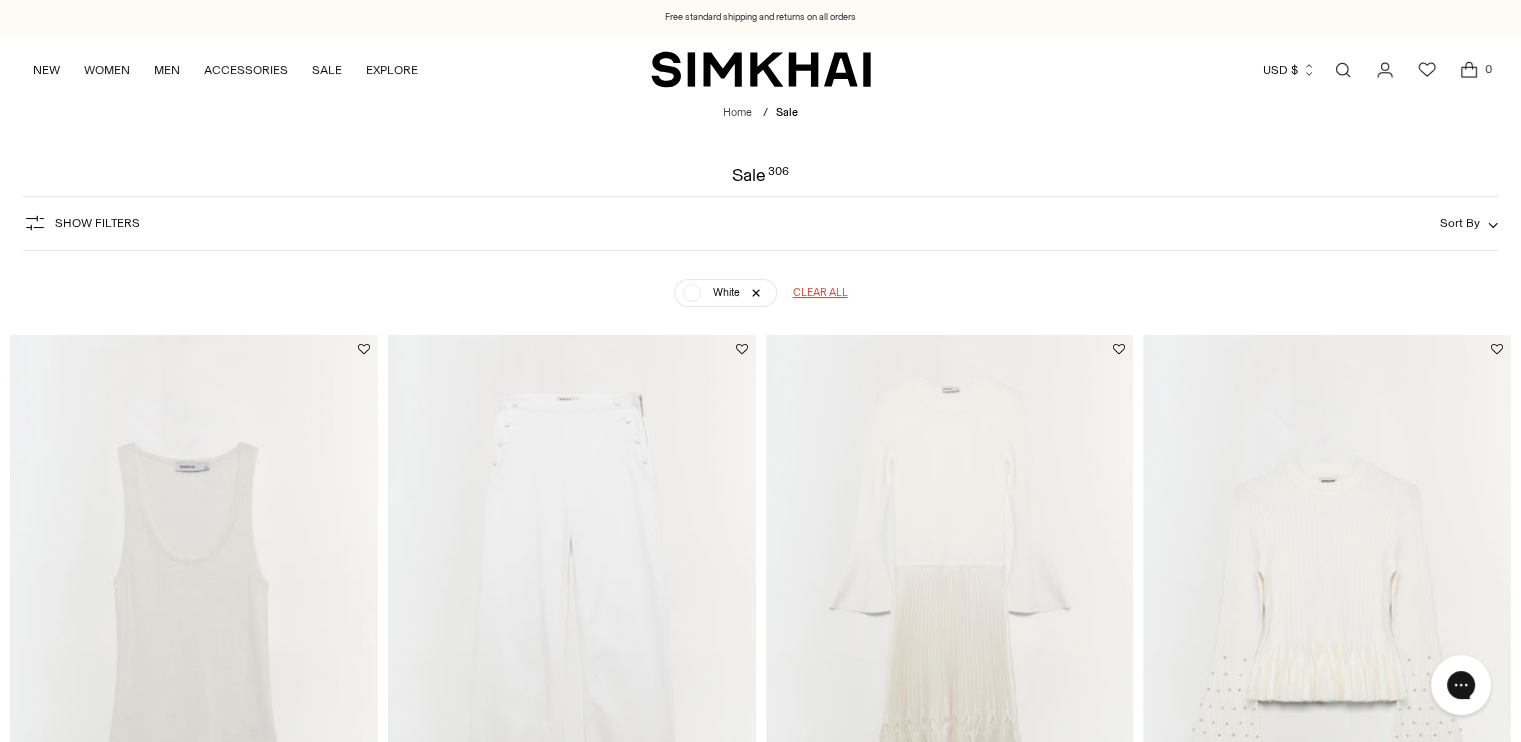 scroll, scrollTop: 0, scrollLeft: 0, axis: both 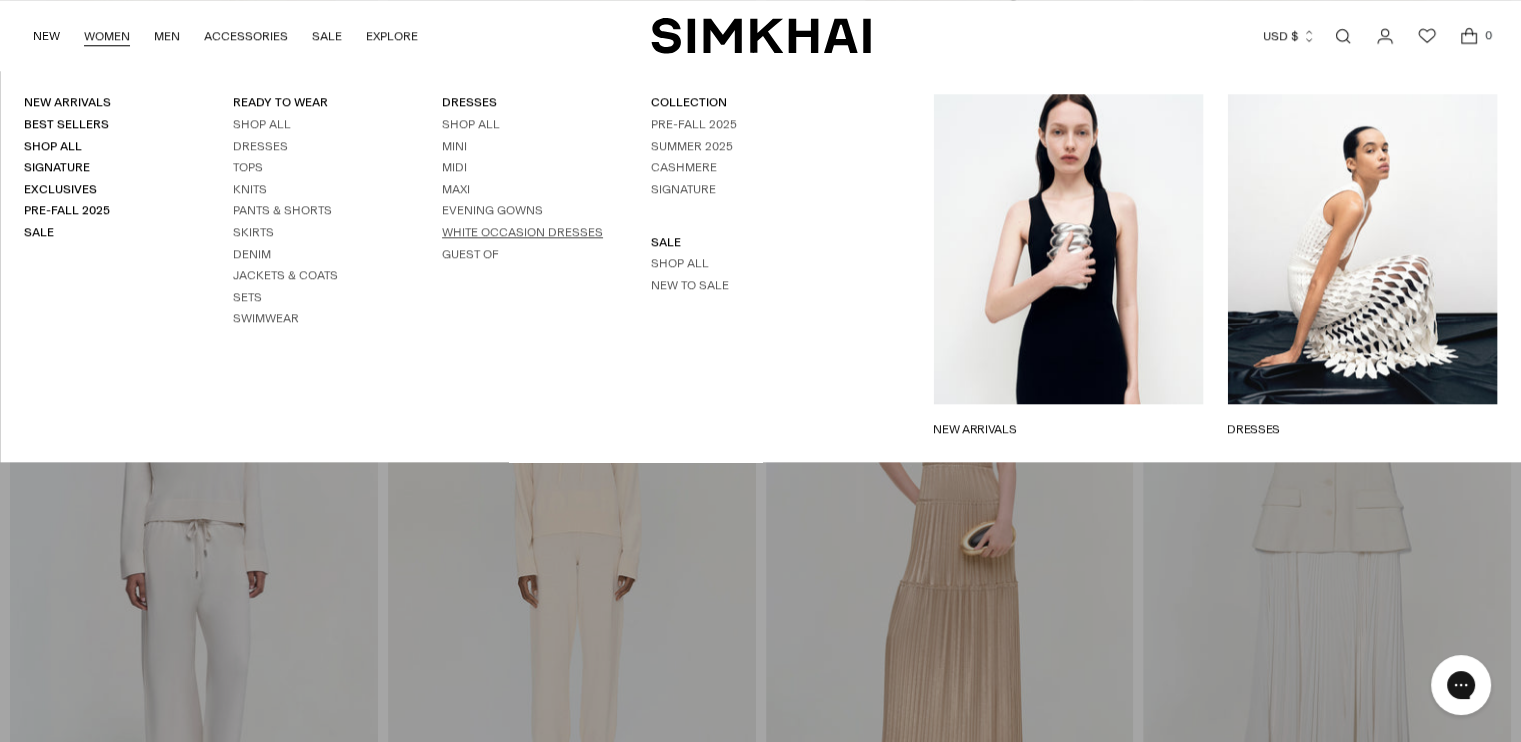 click on "White Occasion Dresses" at bounding box center (522, 232) 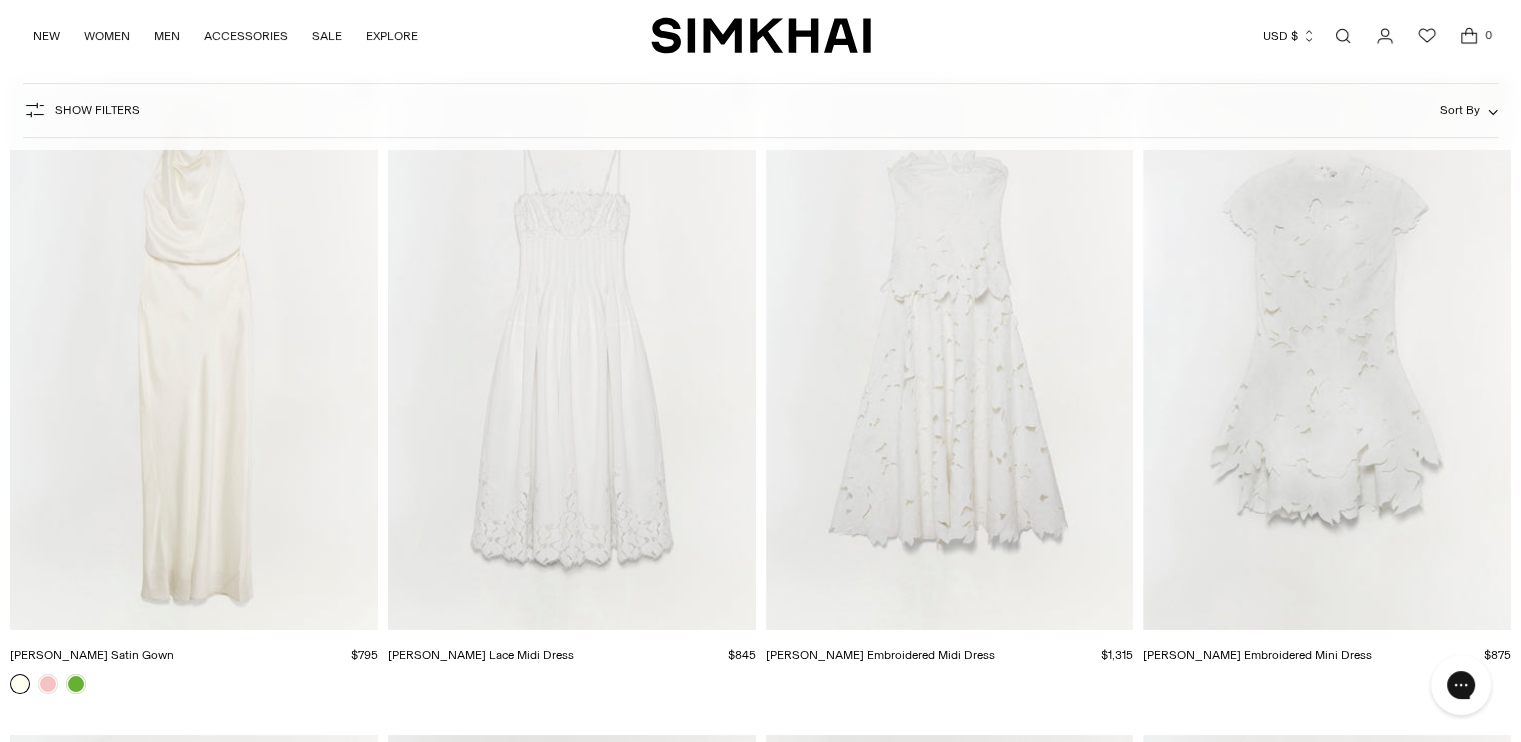 scroll, scrollTop: 0, scrollLeft: 0, axis: both 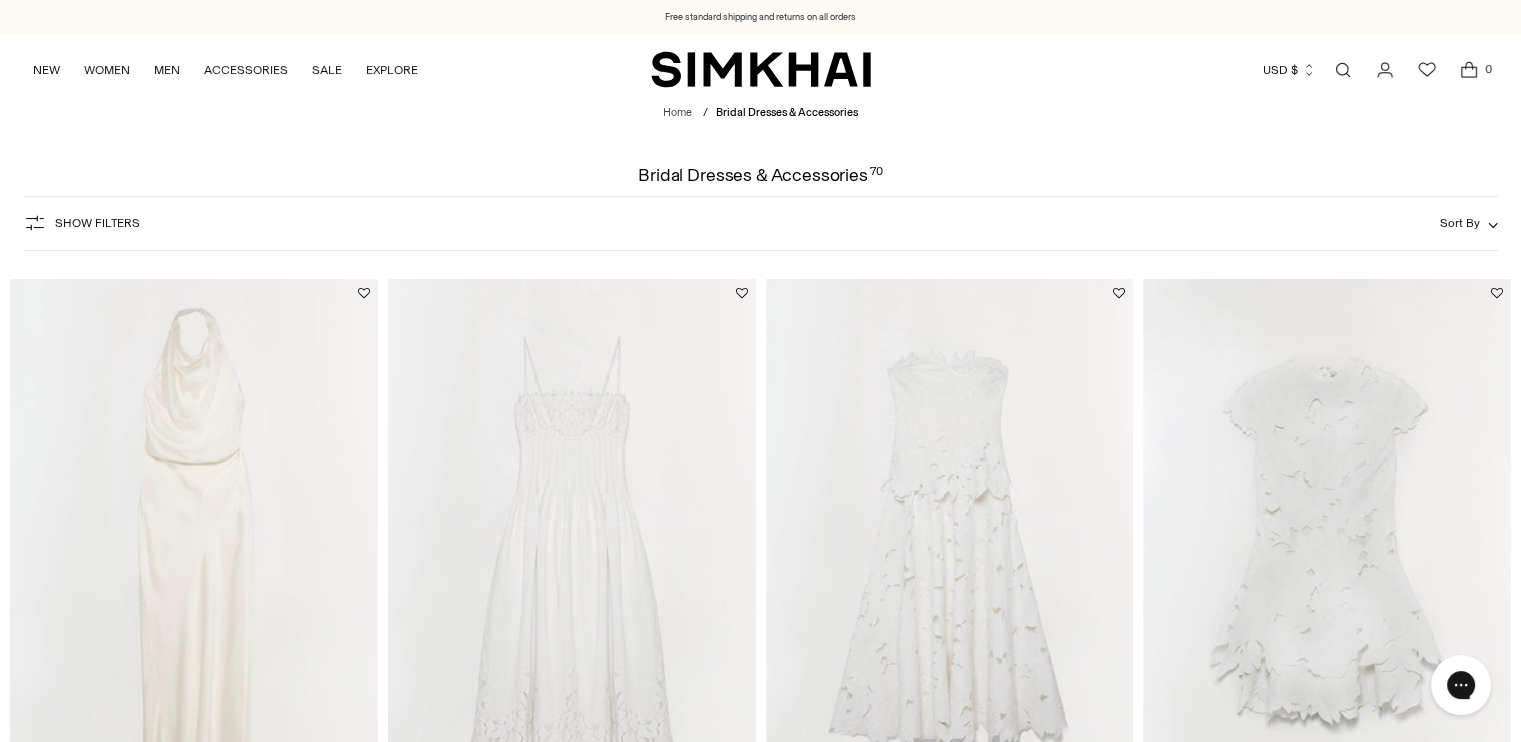 click on "Show Filters" at bounding box center [97, 223] 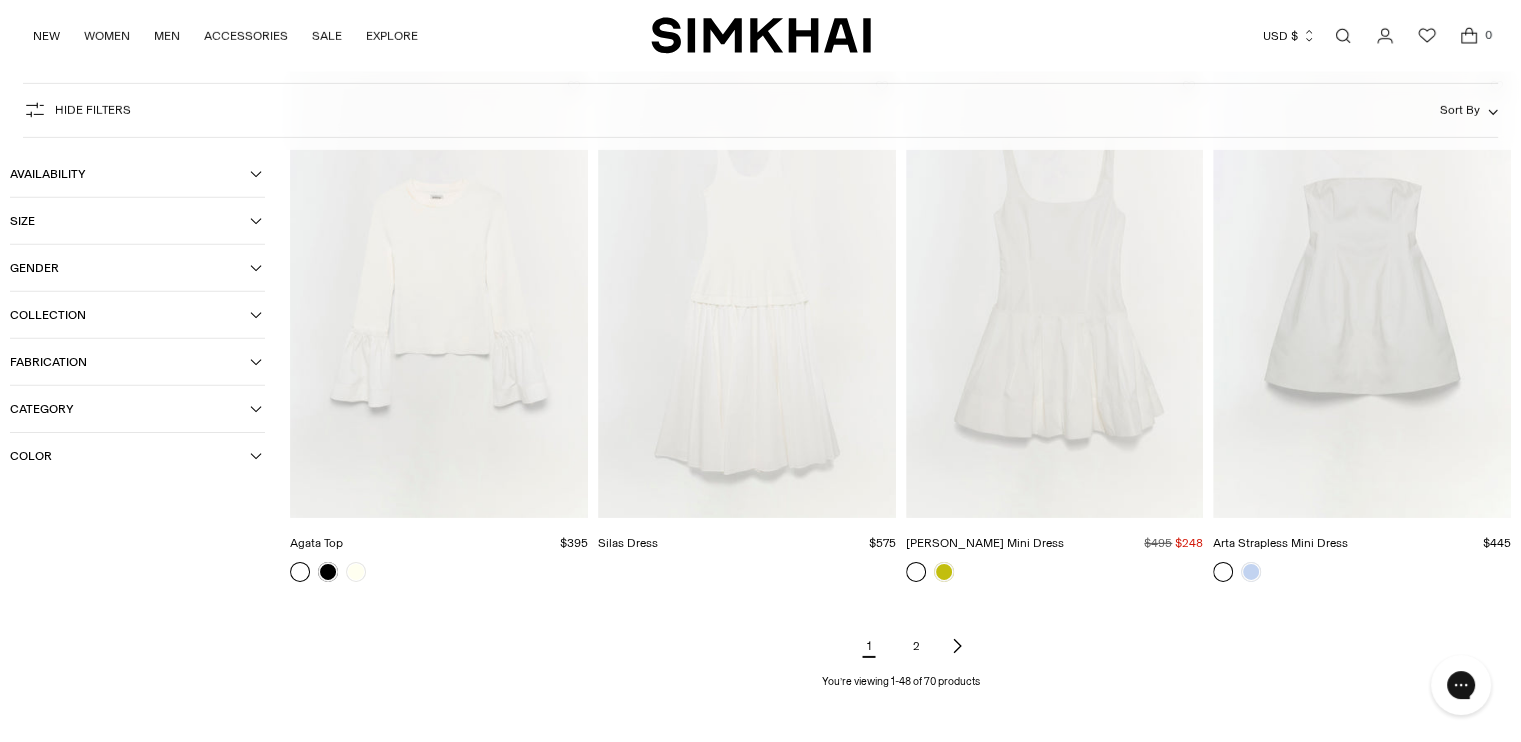 scroll, scrollTop: 6300, scrollLeft: 0, axis: vertical 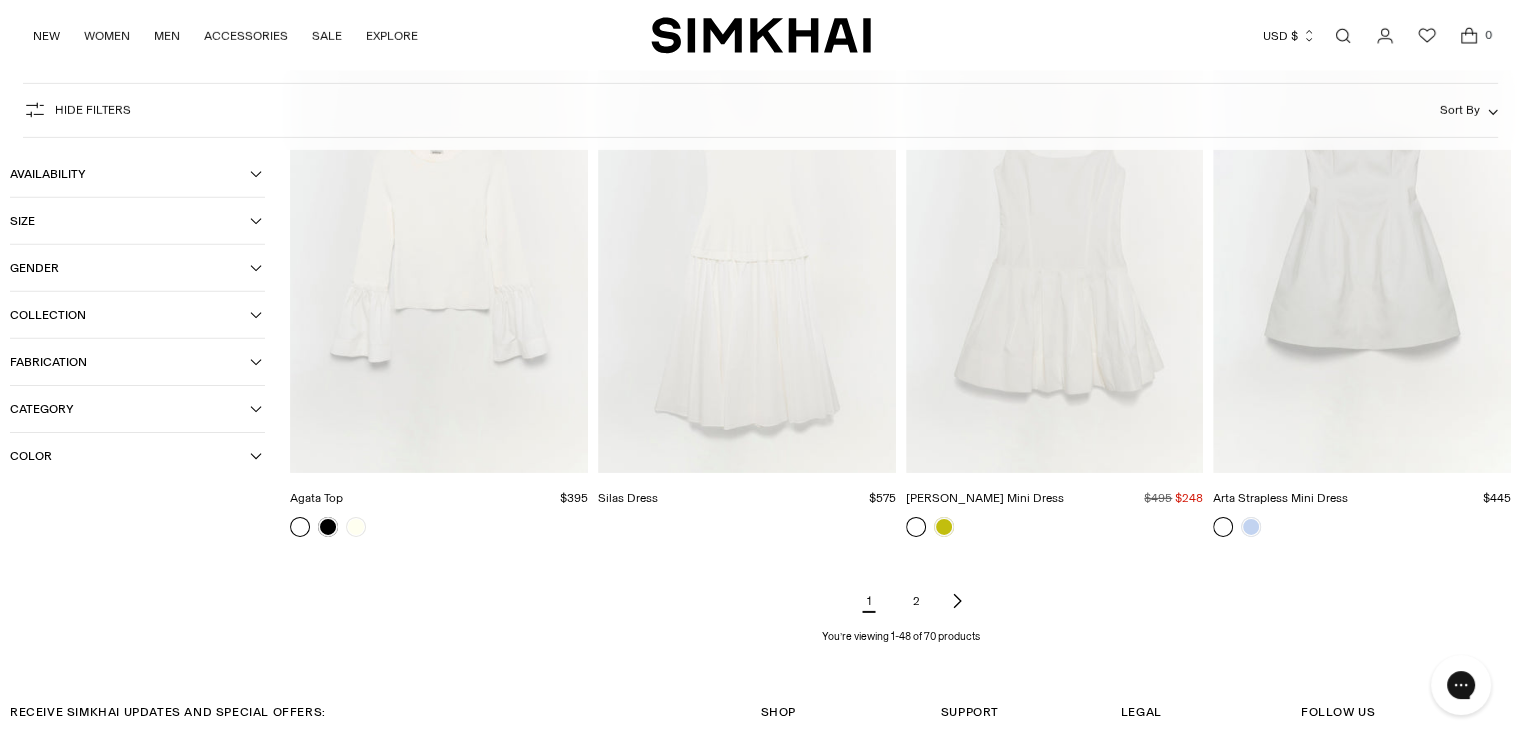 click on "2" at bounding box center (917, 601) 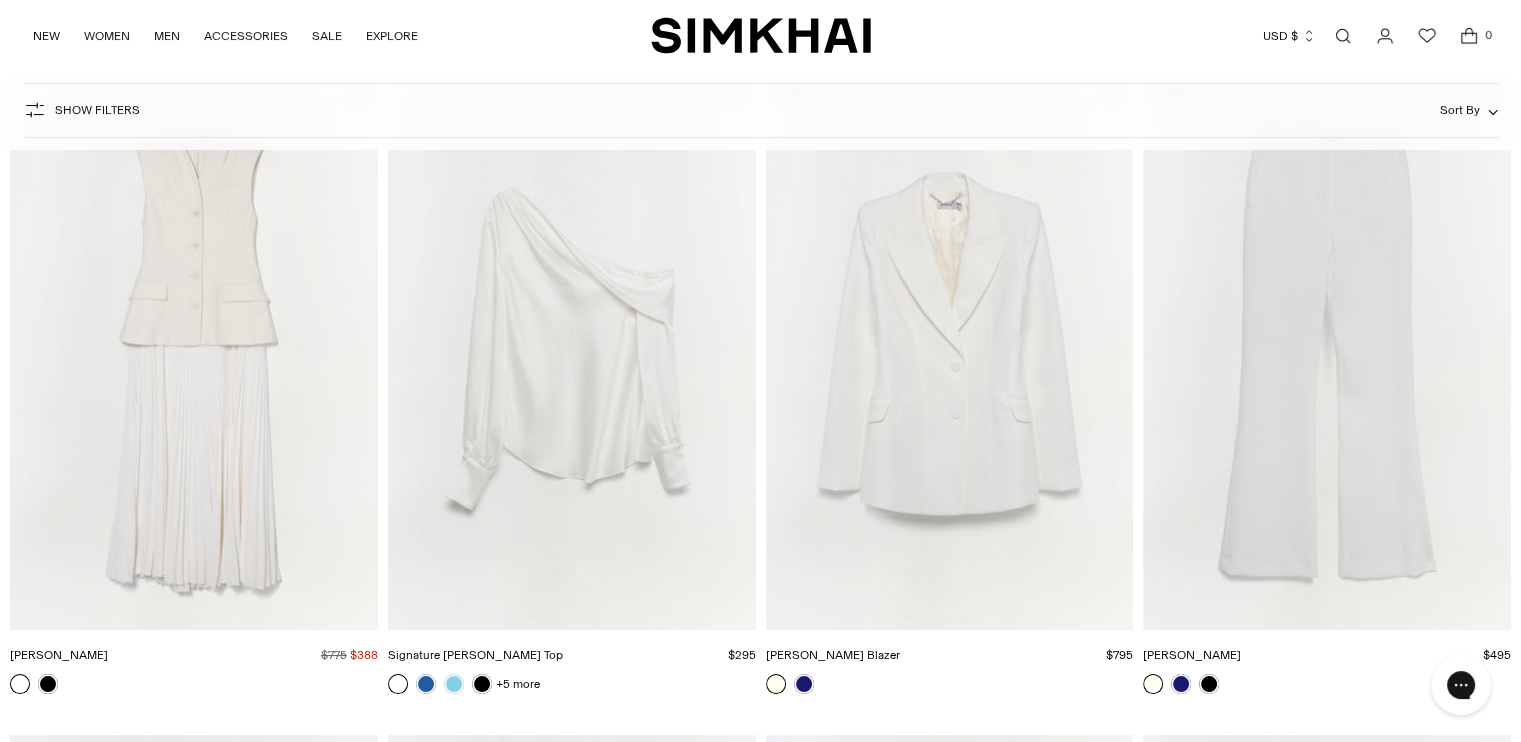 scroll, scrollTop: 0, scrollLeft: 0, axis: both 